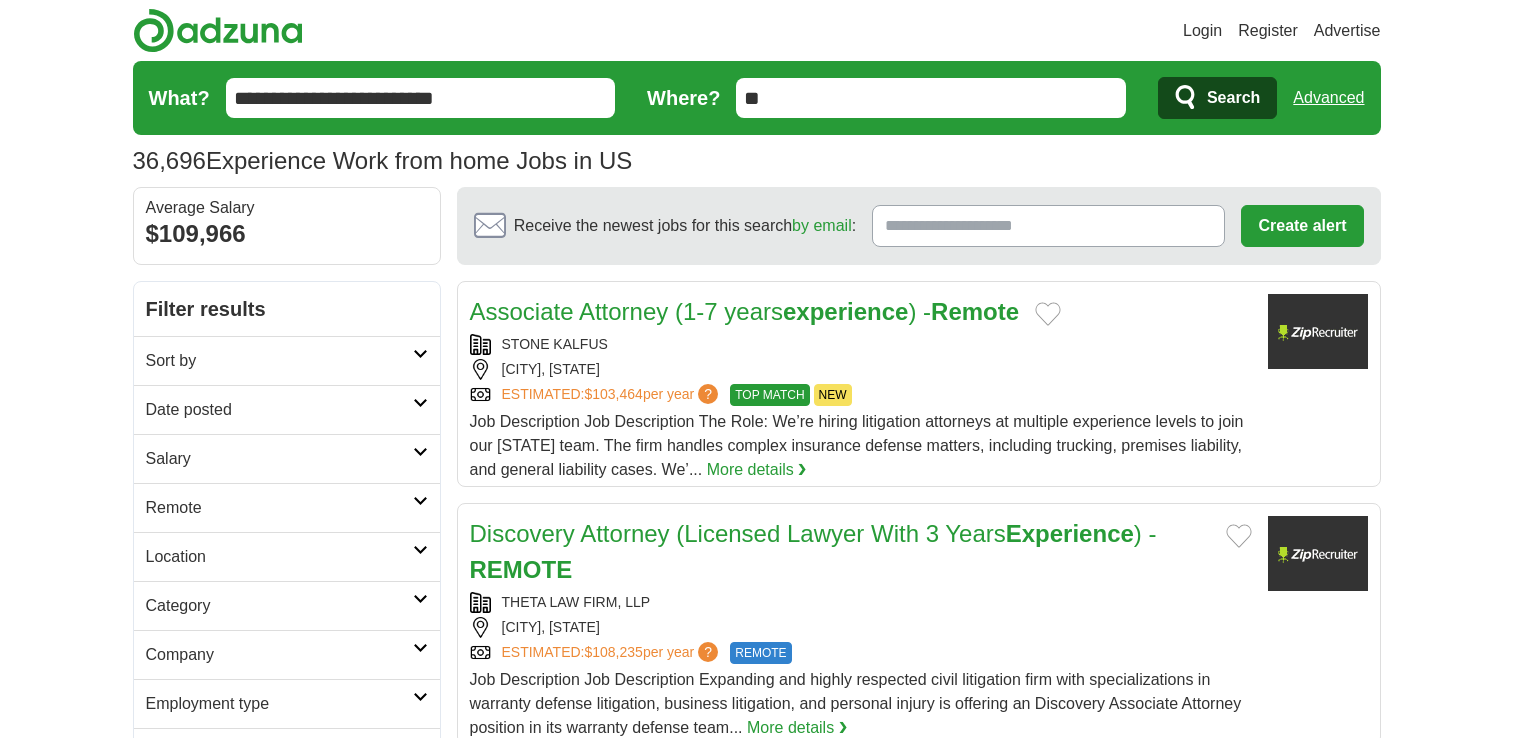scroll, scrollTop: 0, scrollLeft: 0, axis: both 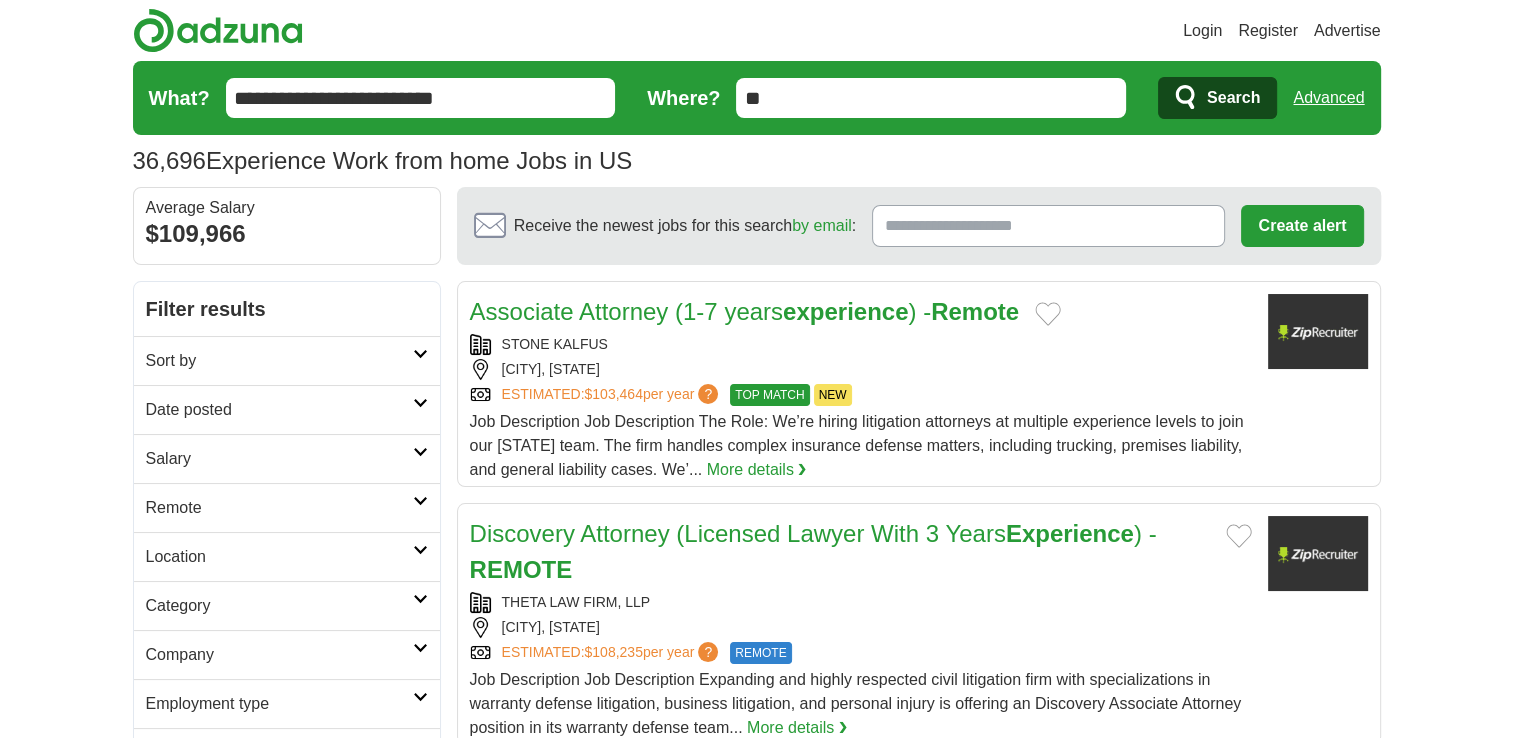 click on "**" at bounding box center (931, 98) 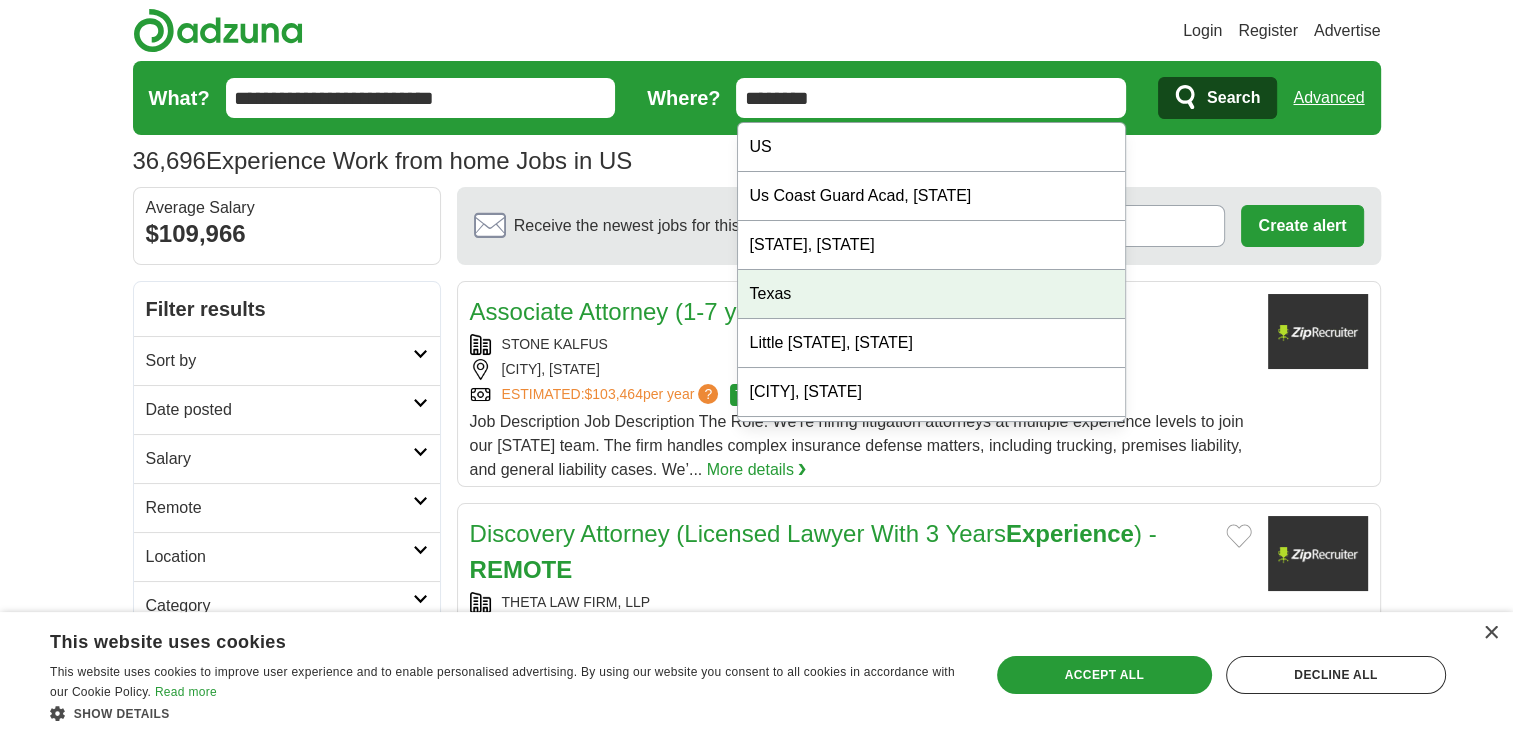 type on "********" 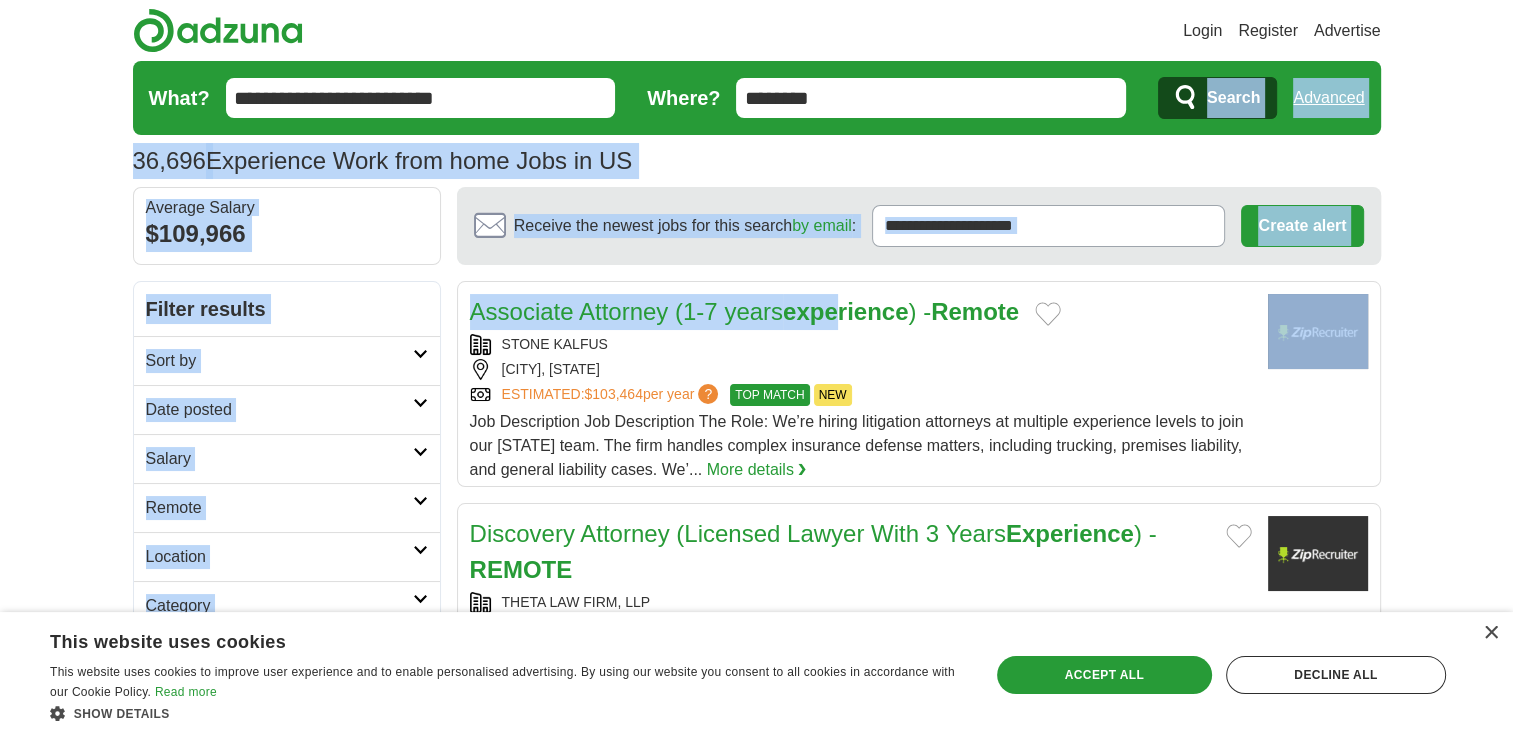 drag, startPoint x: 837, startPoint y: 296, endPoint x: 1180, endPoint y: 79, distance: 405.8793 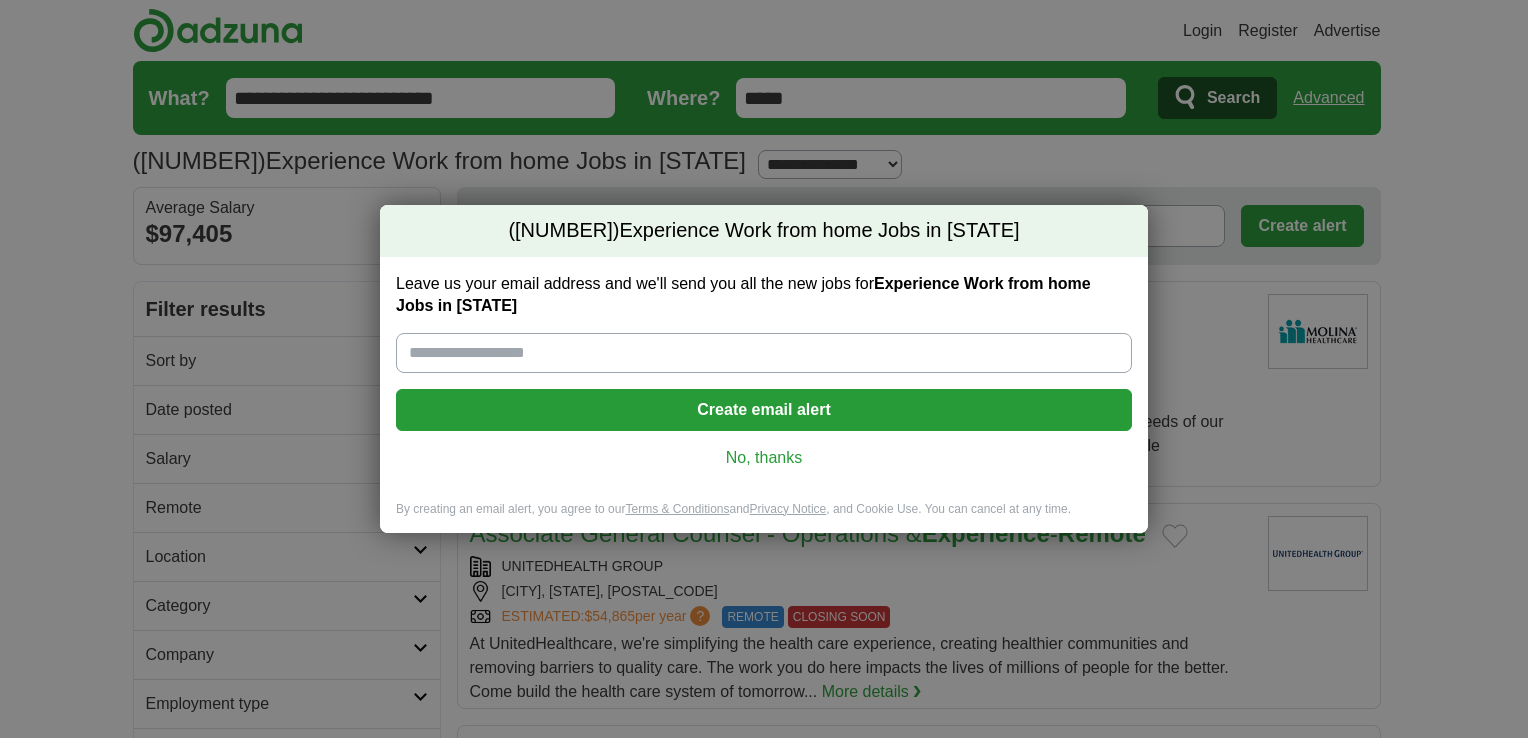 scroll, scrollTop: 0, scrollLeft: 0, axis: both 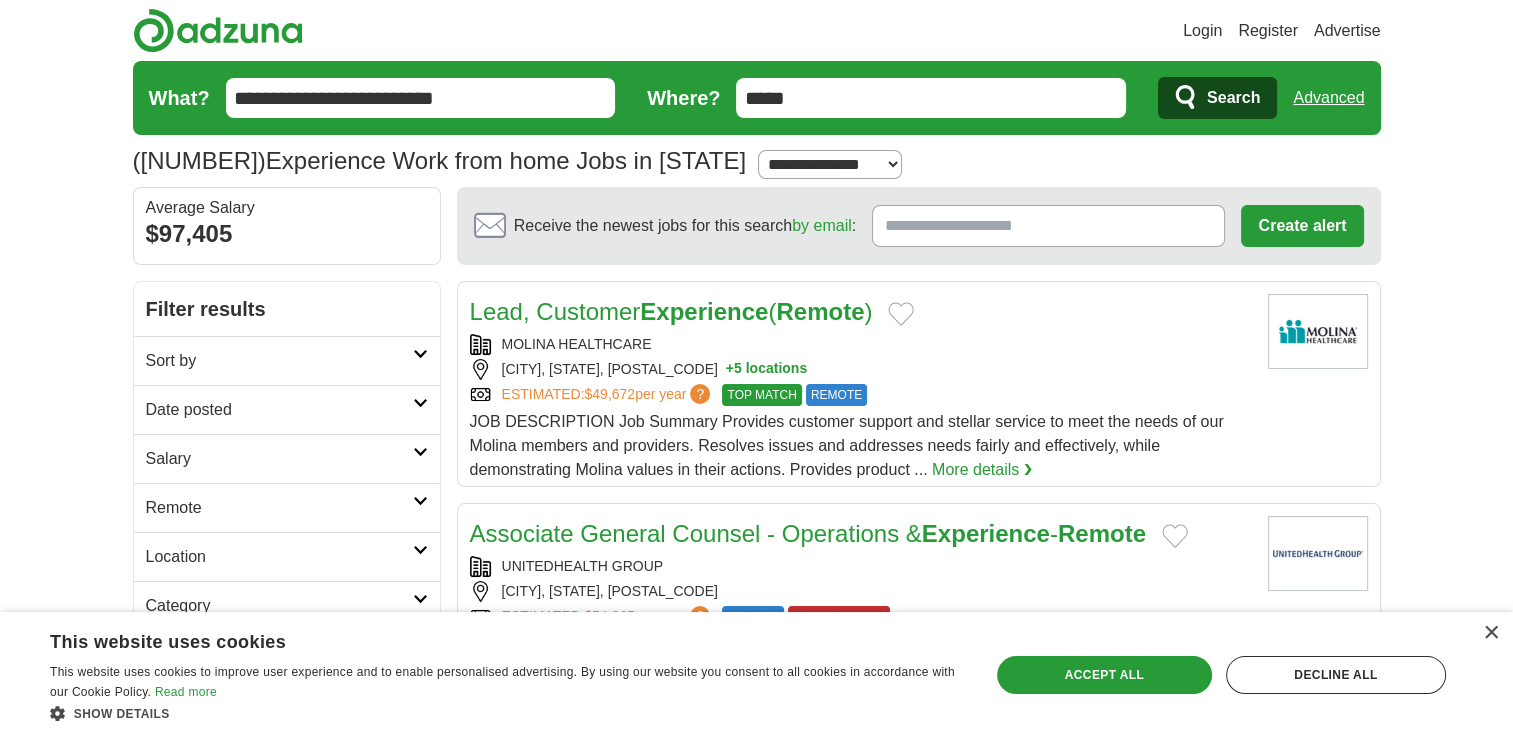 click on "**********" at bounding box center (421, 98) 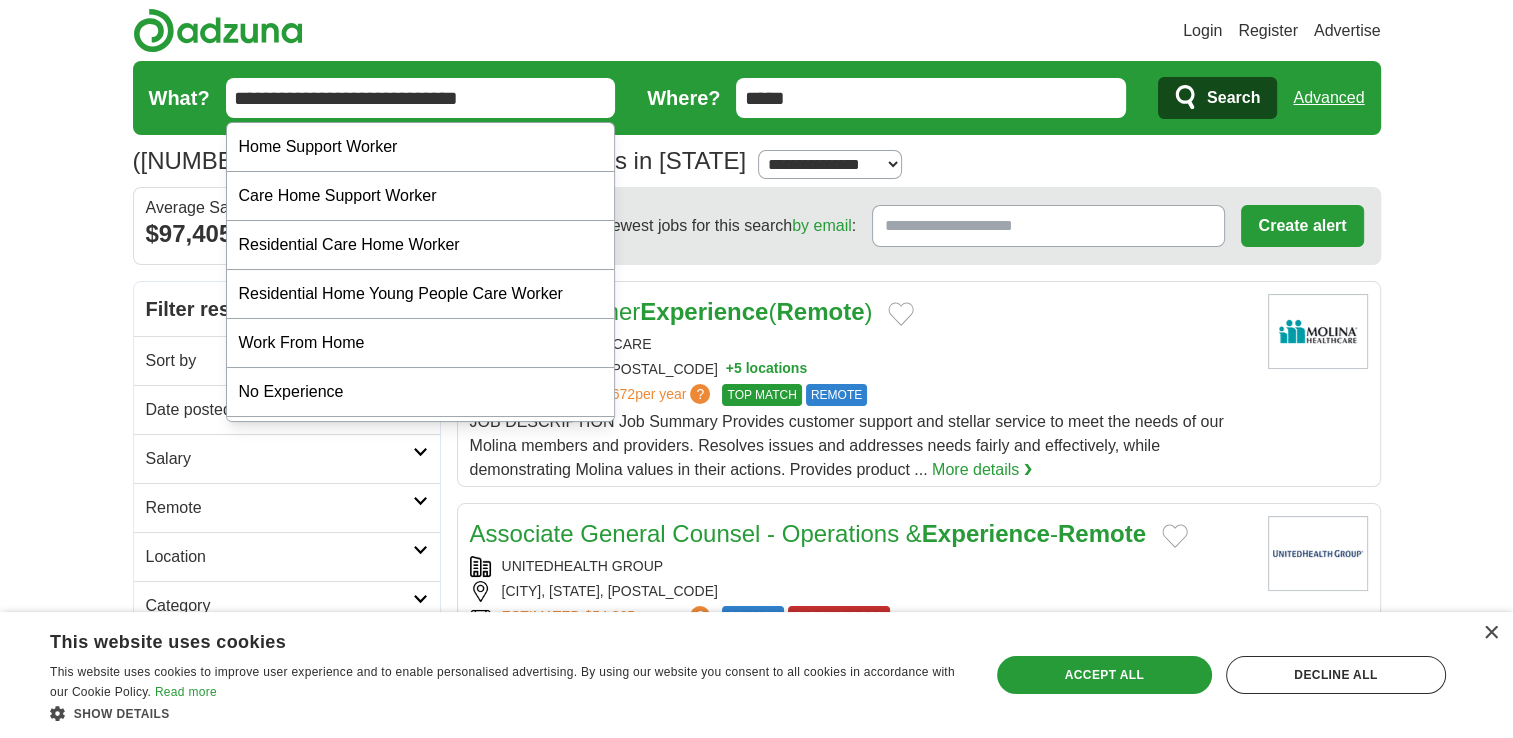 type on "**********" 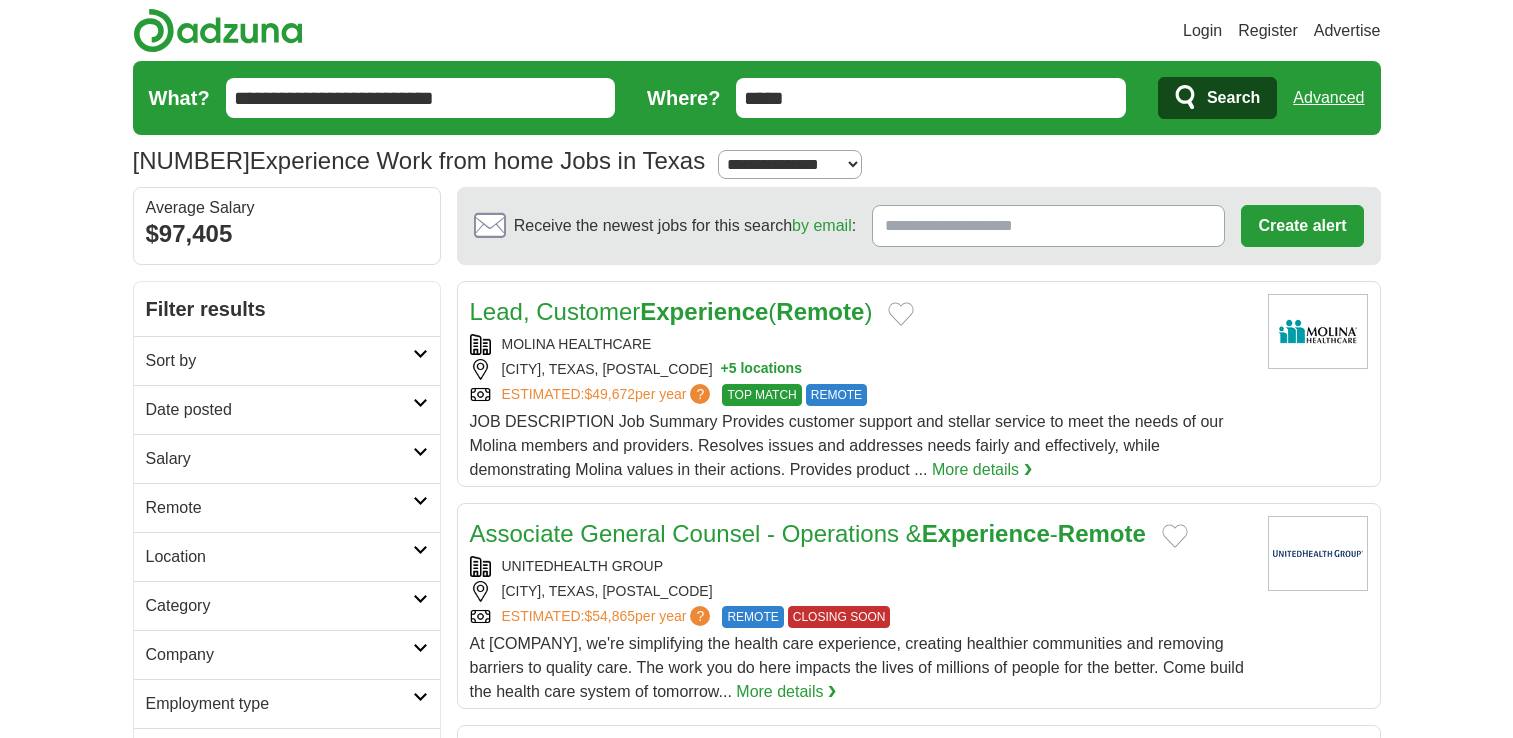 scroll, scrollTop: 0, scrollLeft: 0, axis: both 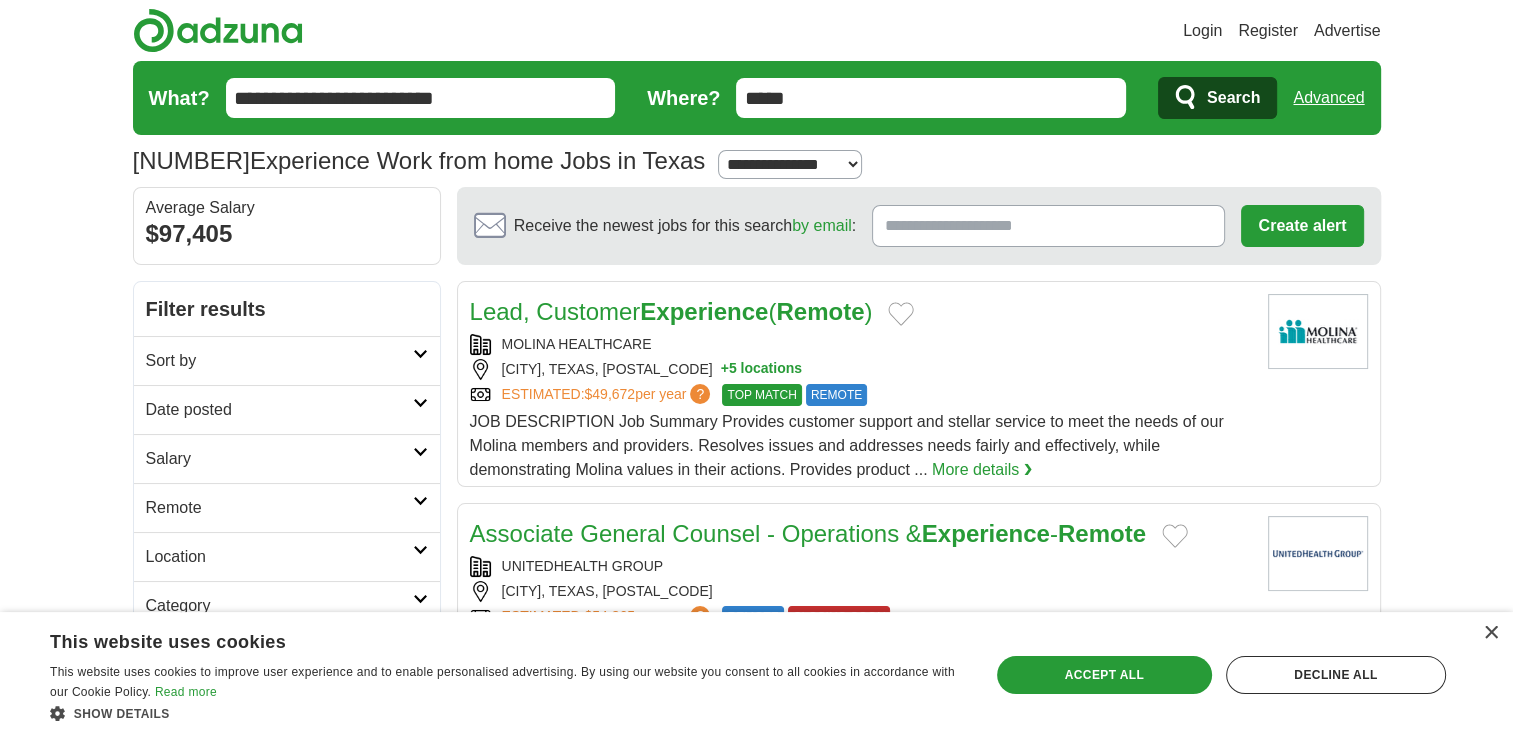 click on "**********" at bounding box center (421, 98) 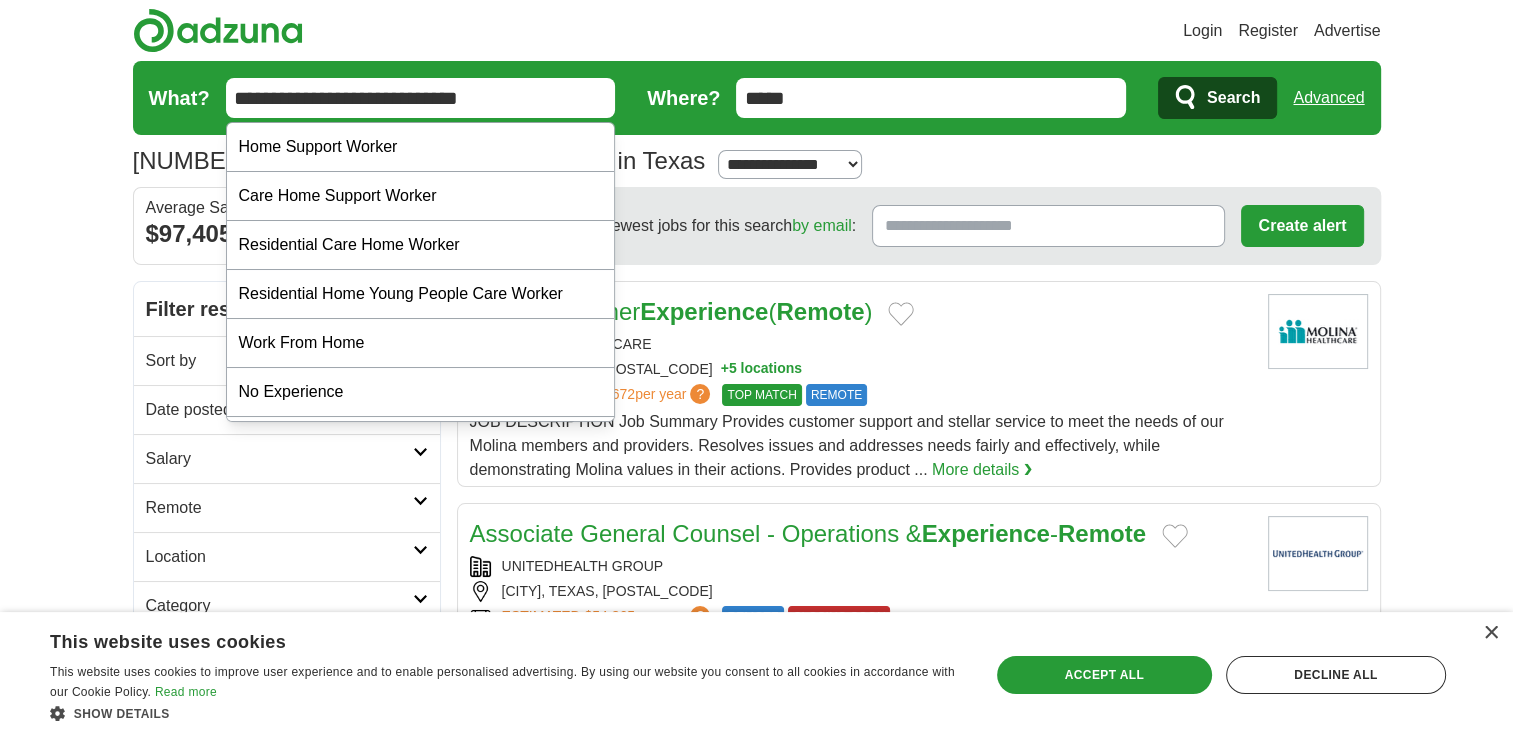 type on "**********" 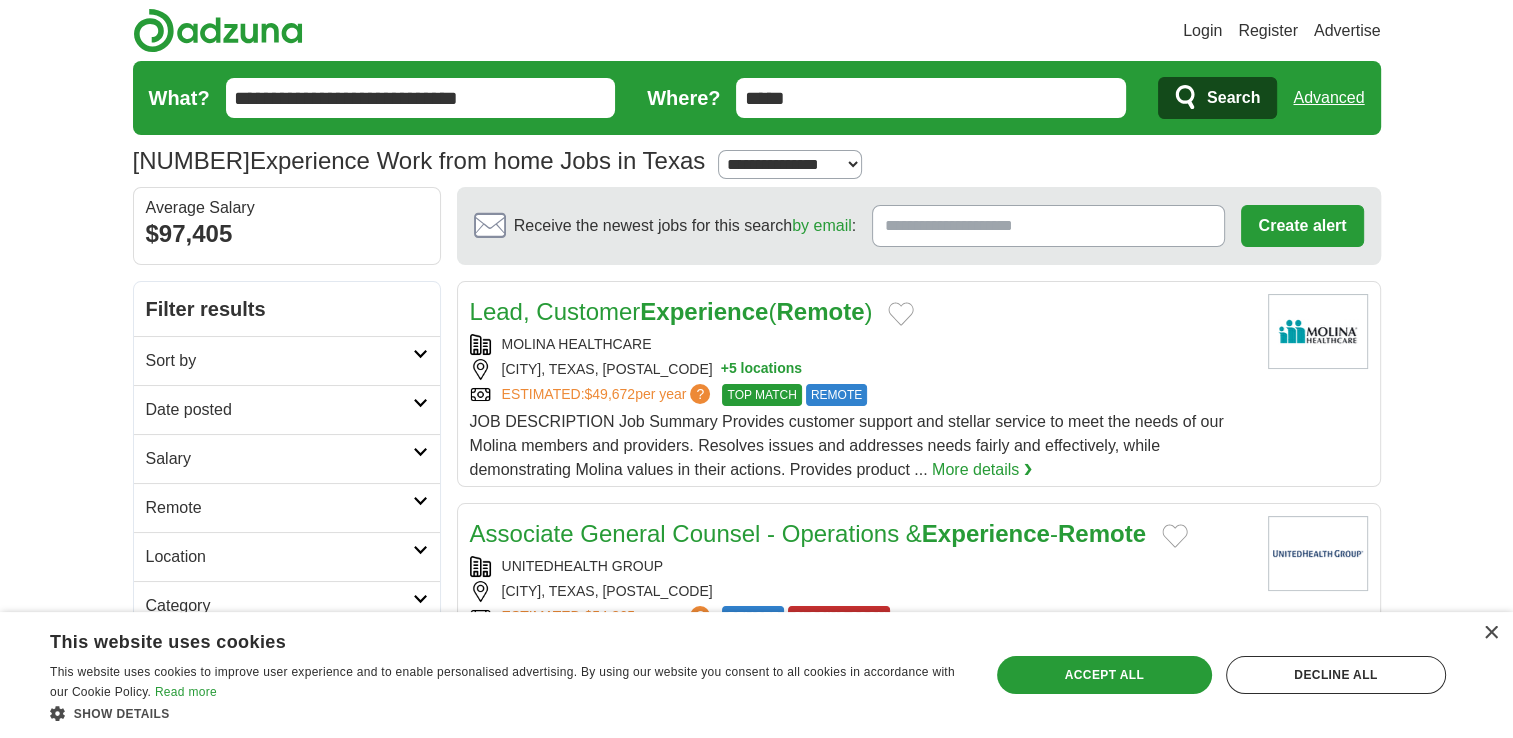 click on "Search" at bounding box center (1233, 98) 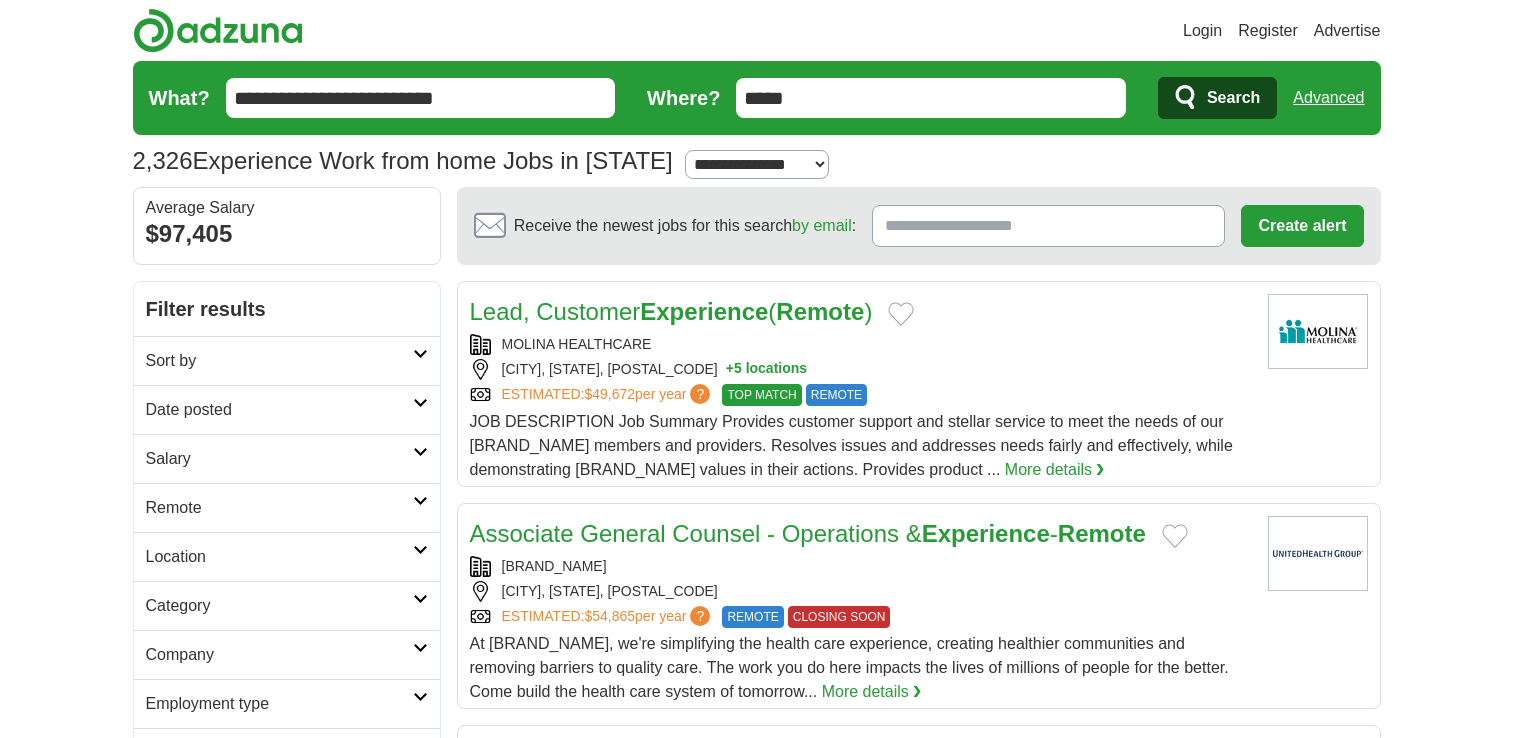 scroll, scrollTop: 0, scrollLeft: 0, axis: both 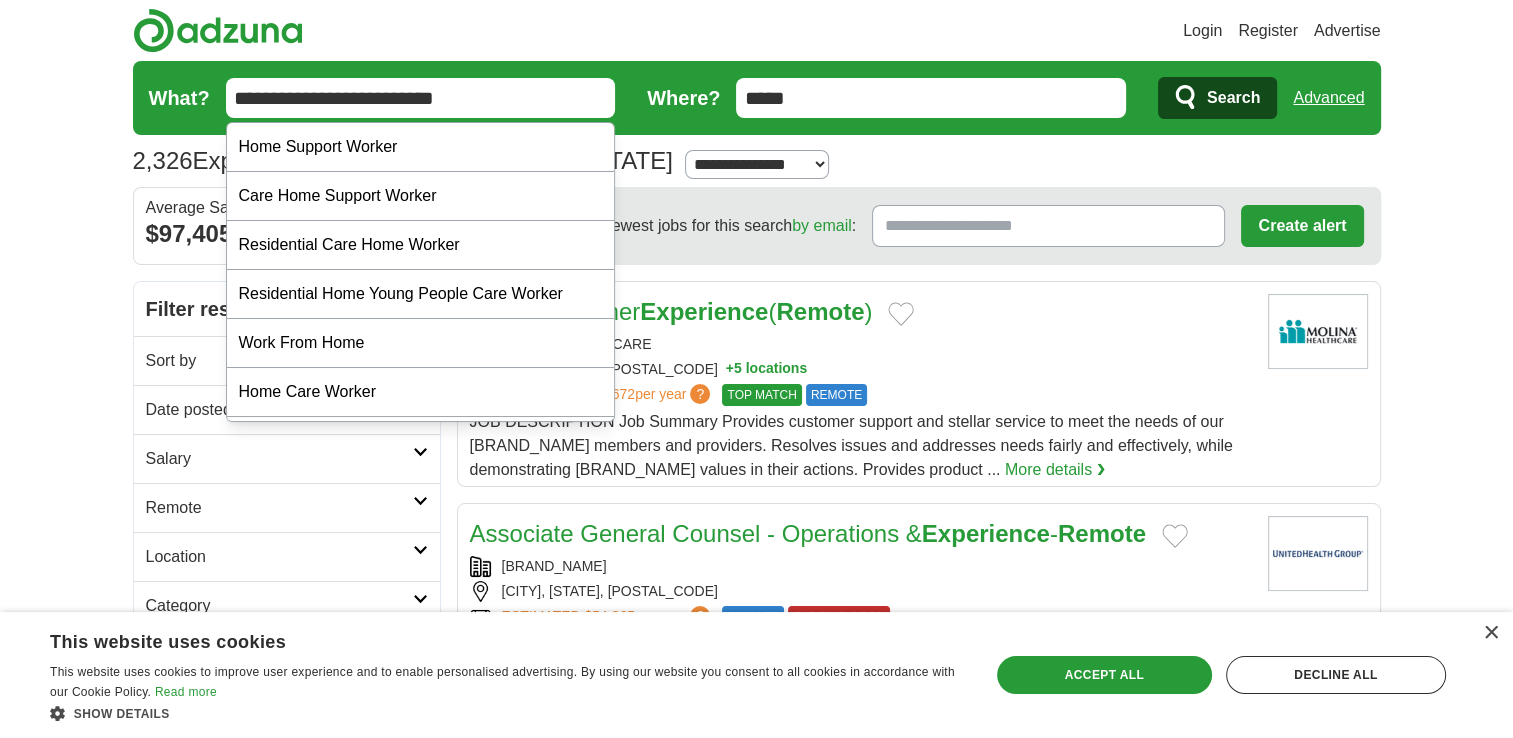 click on "**********" at bounding box center (421, 98) 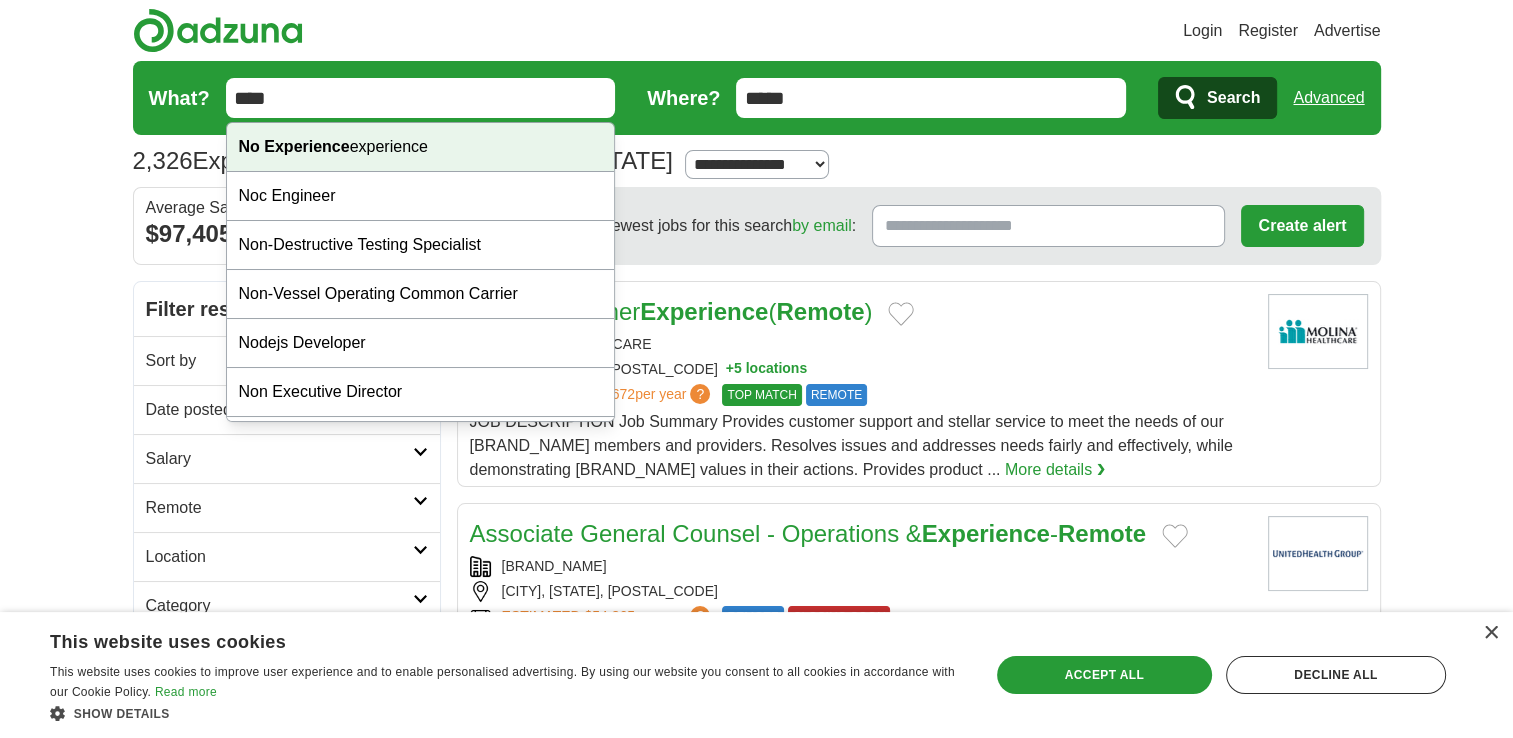 type on "****" 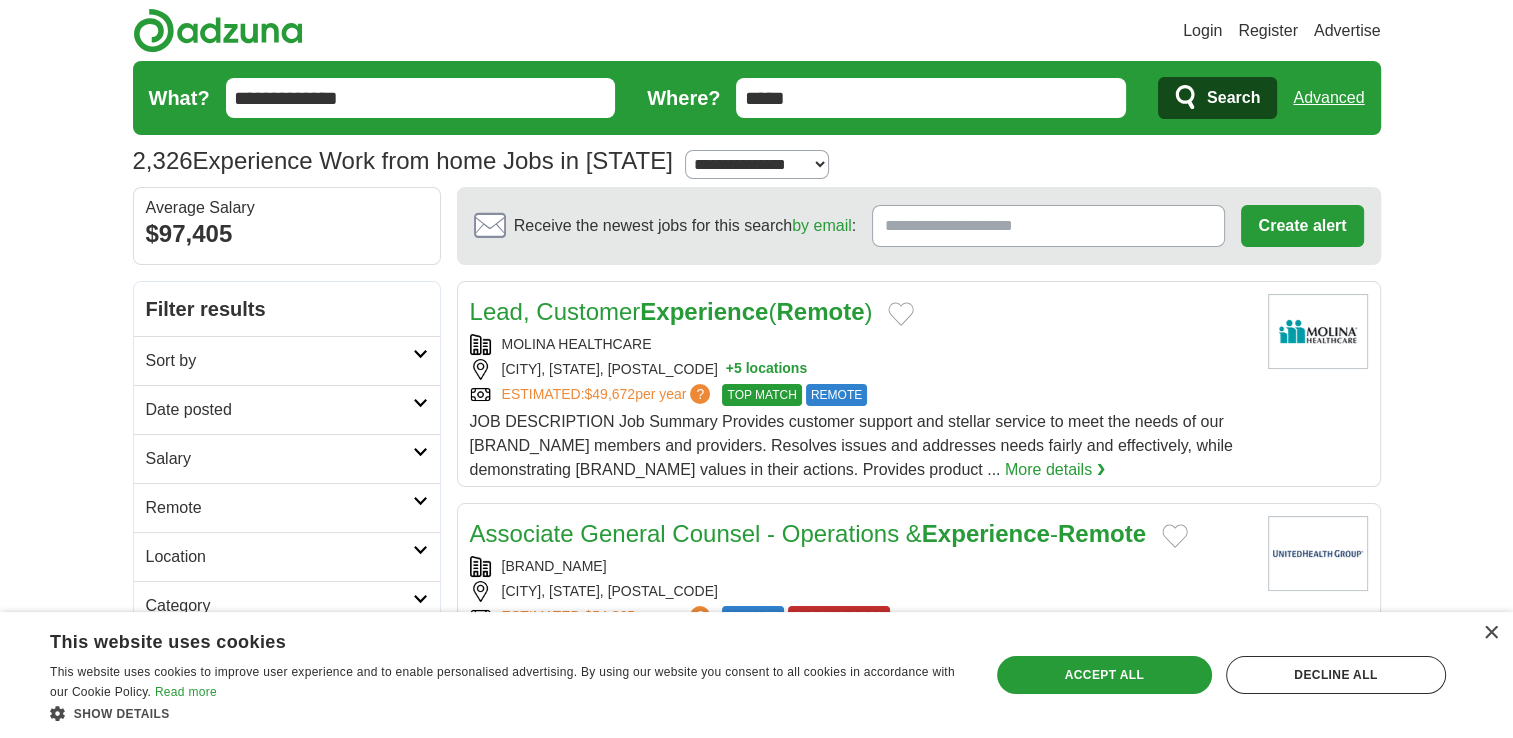 click on "**********" at bounding box center (757, 98) 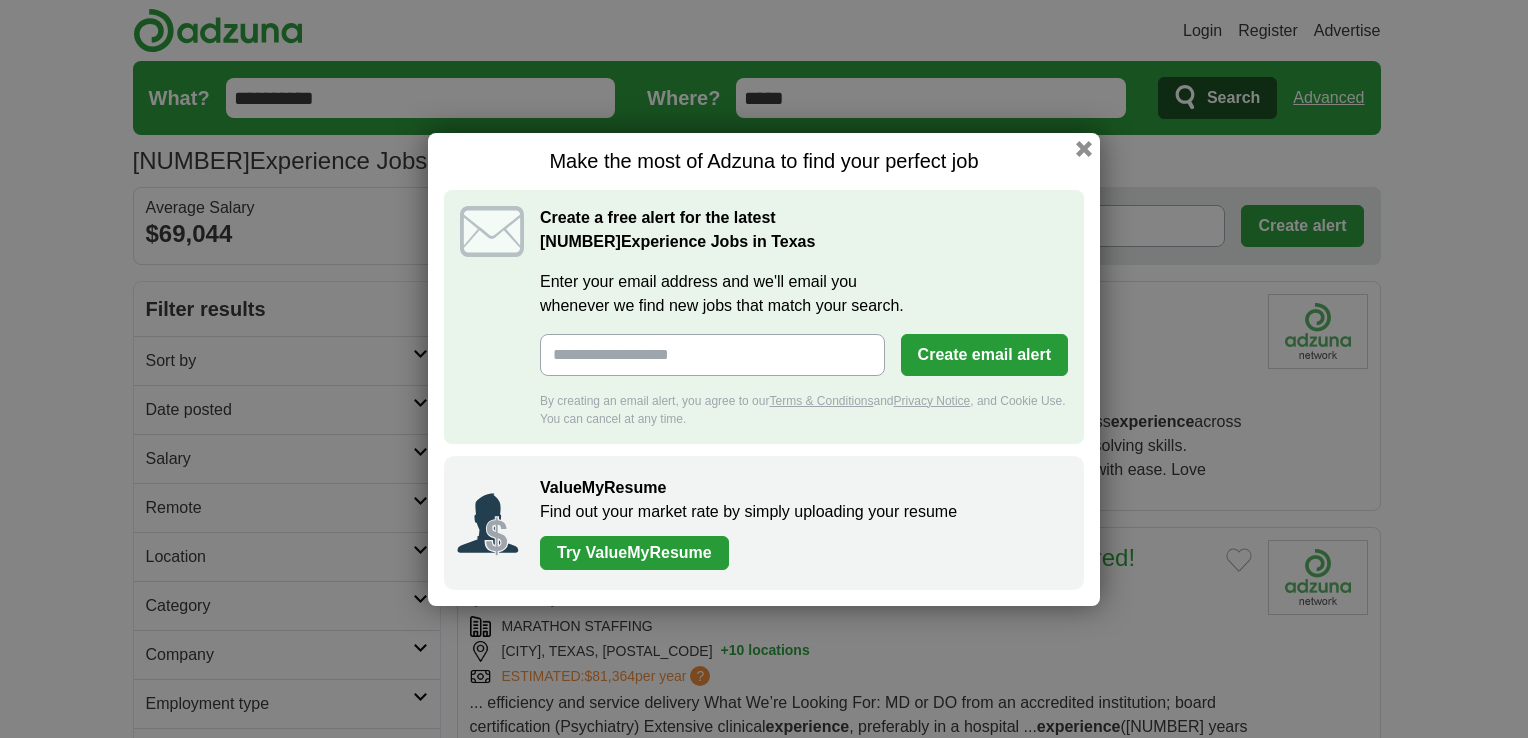 scroll, scrollTop: 0, scrollLeft: 0, axis: both 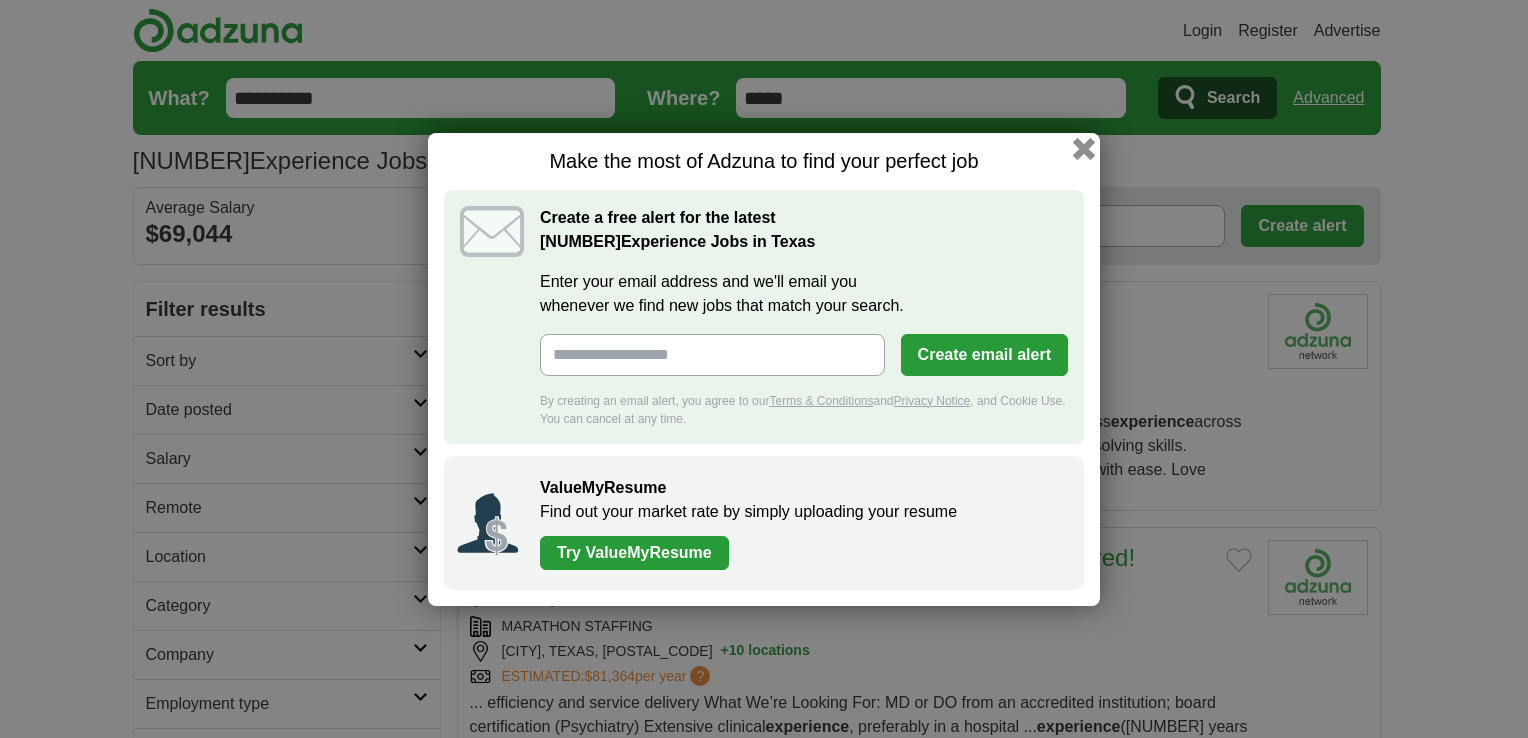 click at bounding box center (1084, 148) 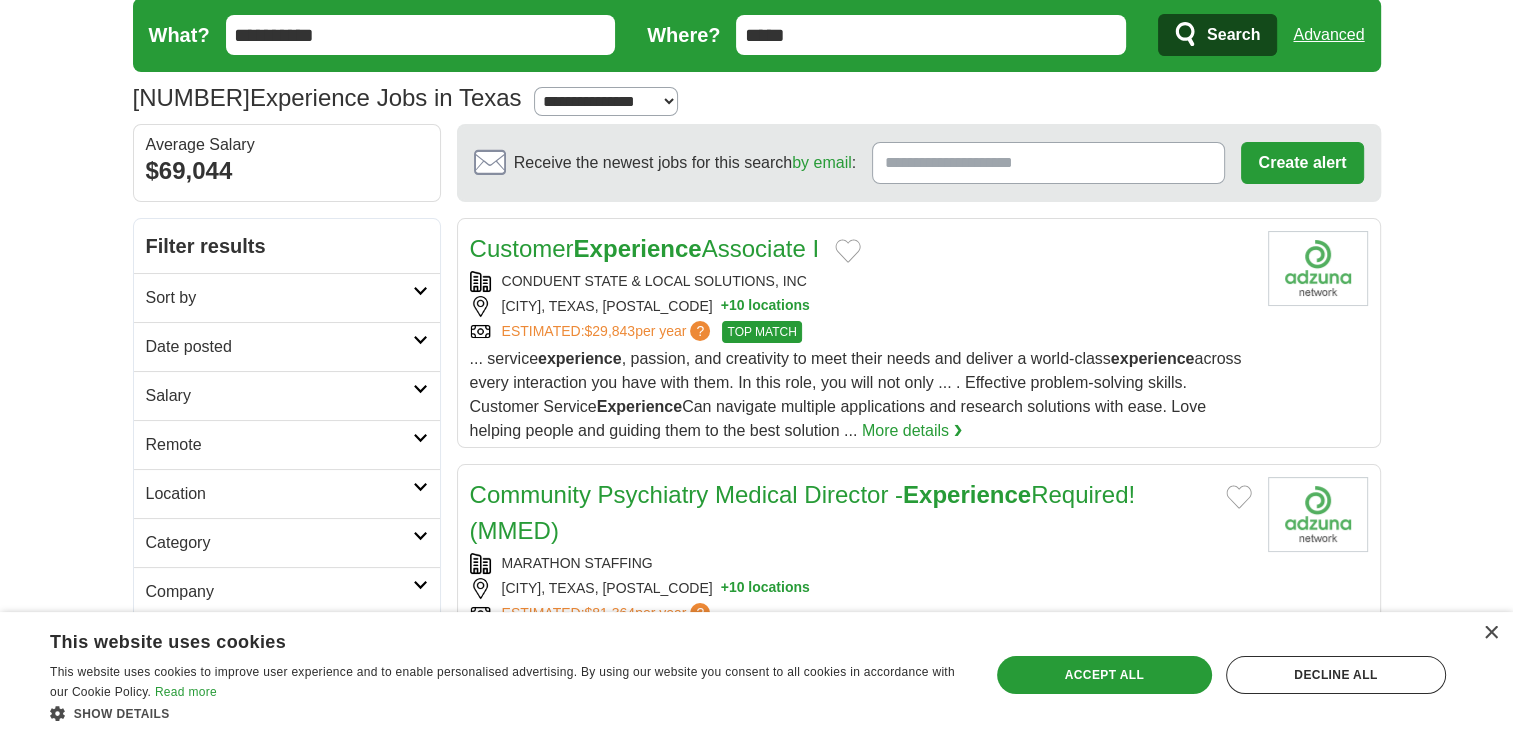scroll, scrollTop: 0, scrollLeft: 0, axis: both 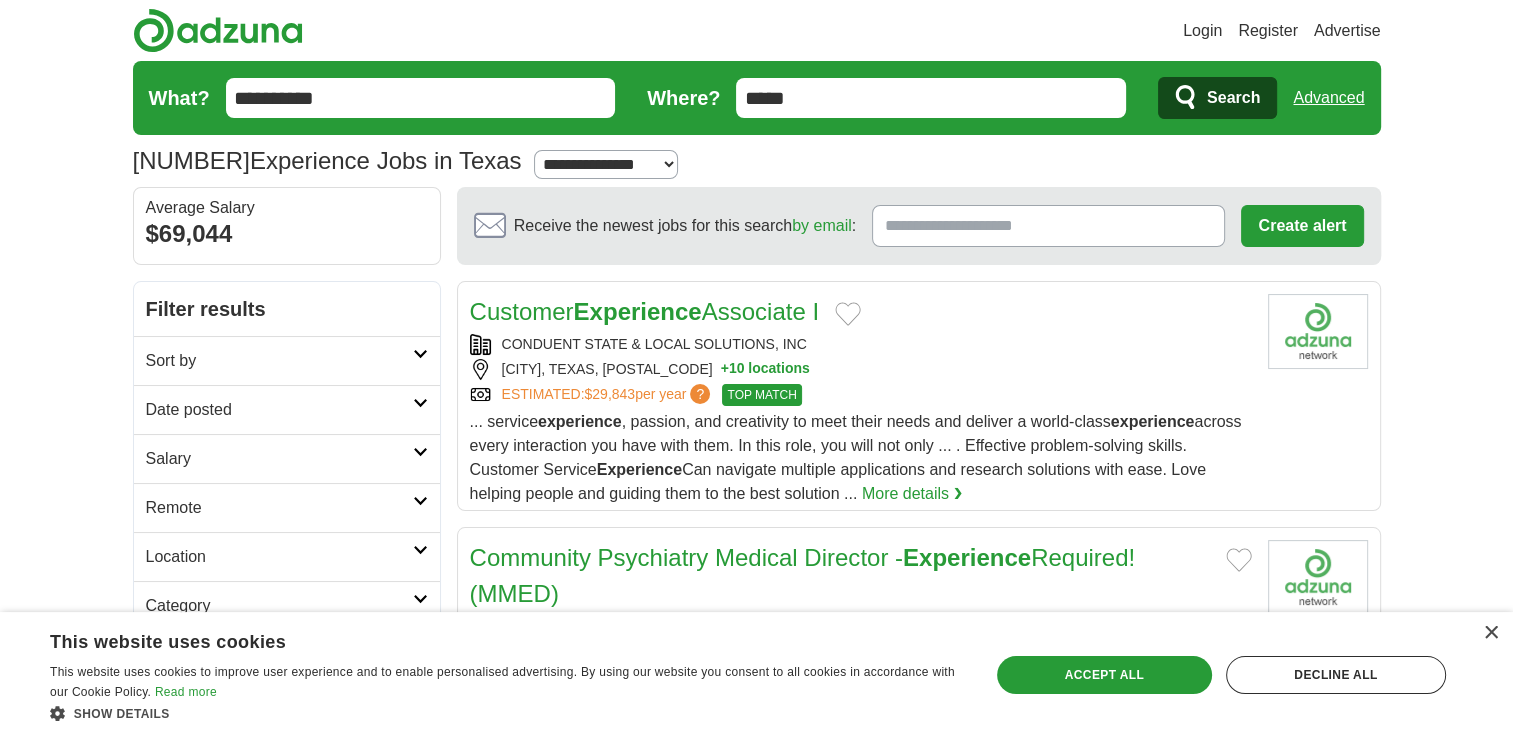 click on "**********" at bounding box center [421, 98] 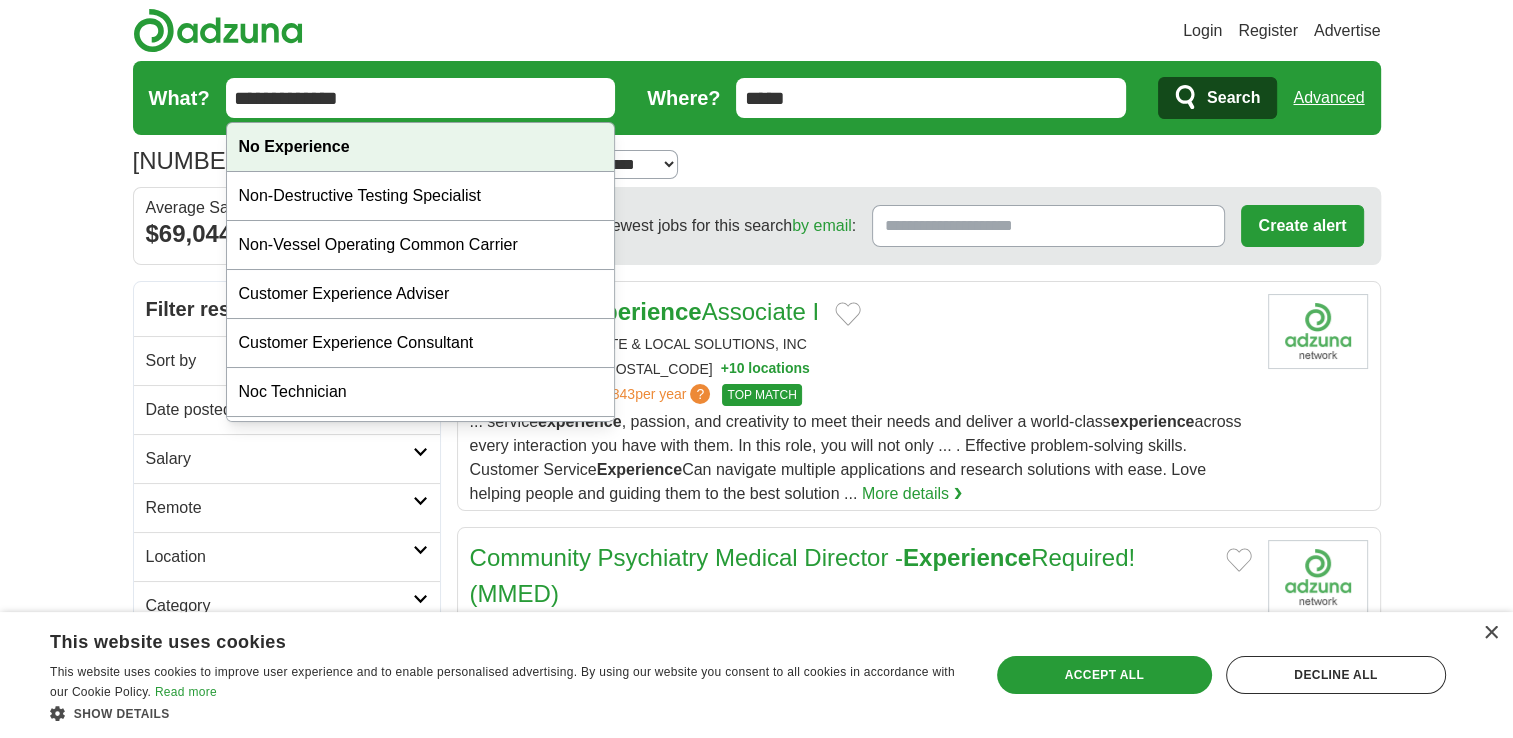type on "**********" 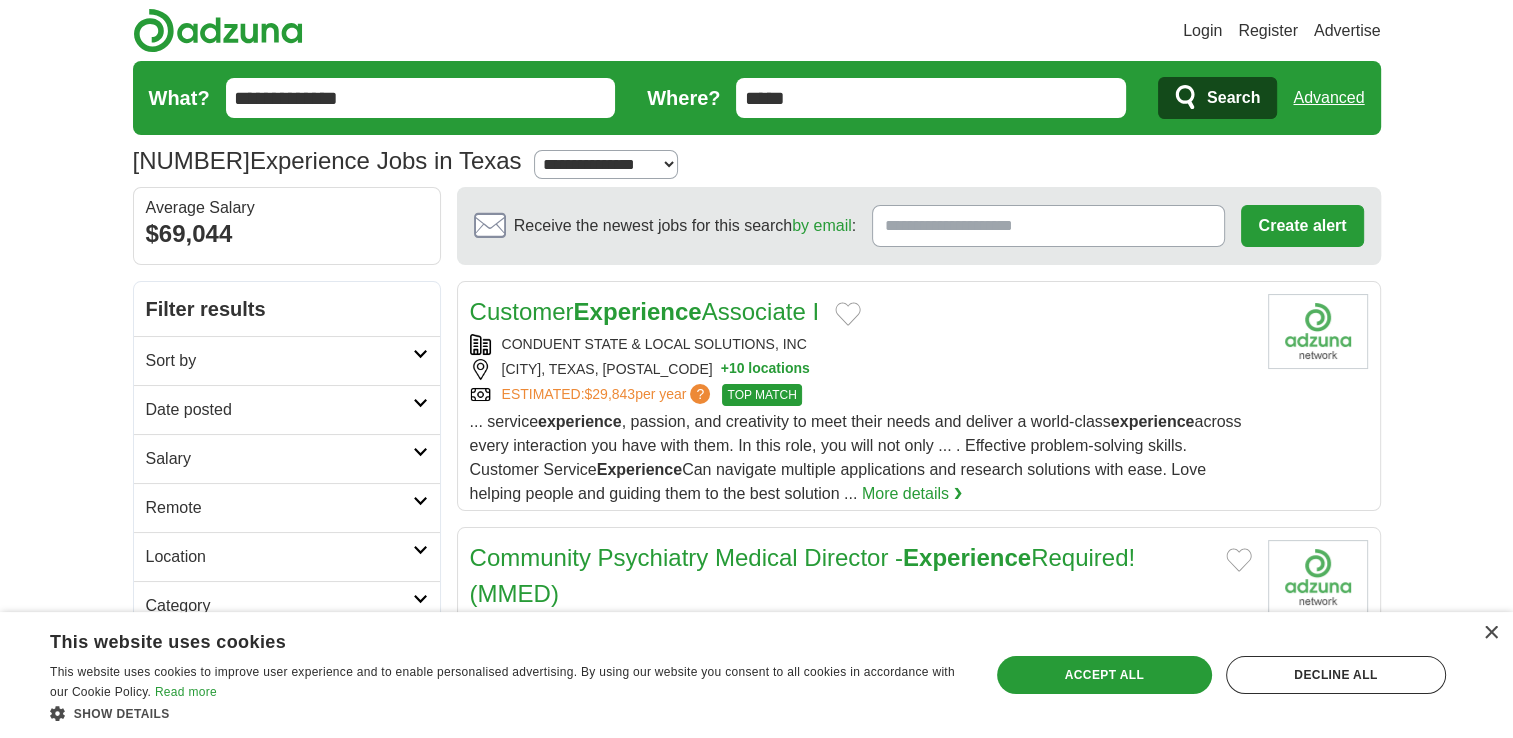 click at bounding box center (1185, 97) 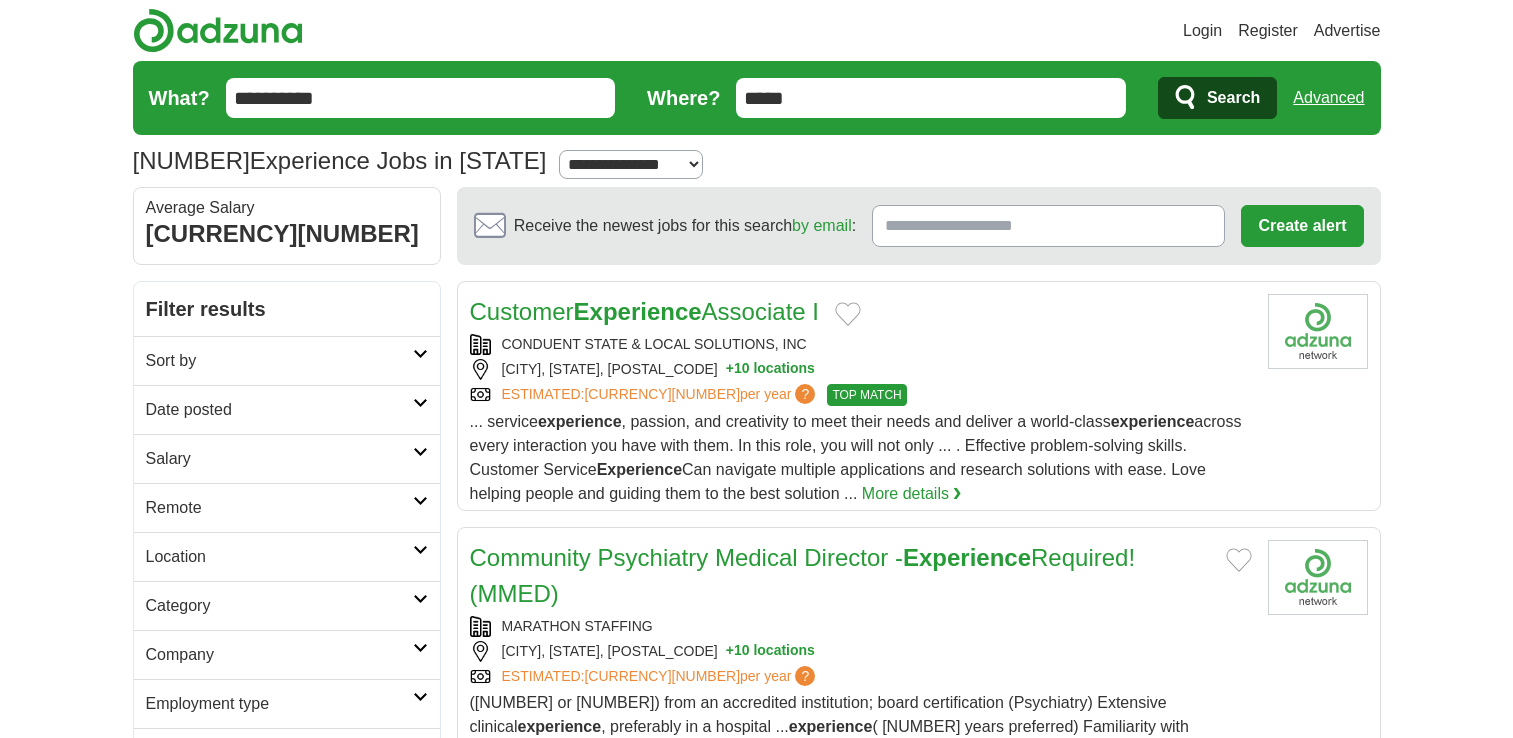 scroll, scrollTop: 0, scrollLeft: 0, axis: both 